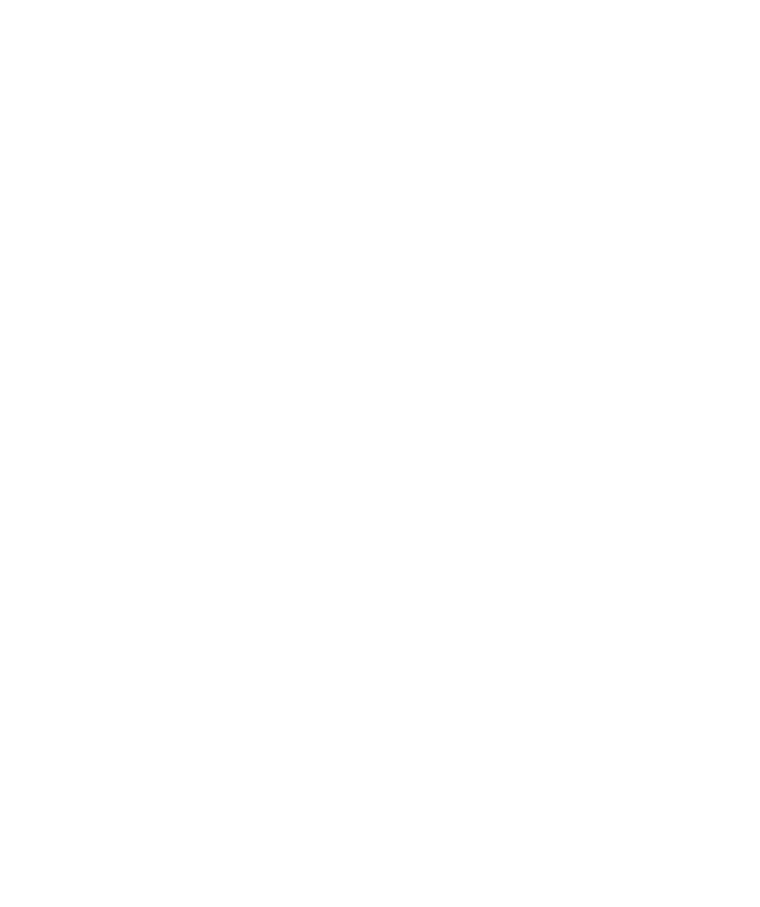 scroll, scrollTop: 0, scrollLeft: 0, axis: both 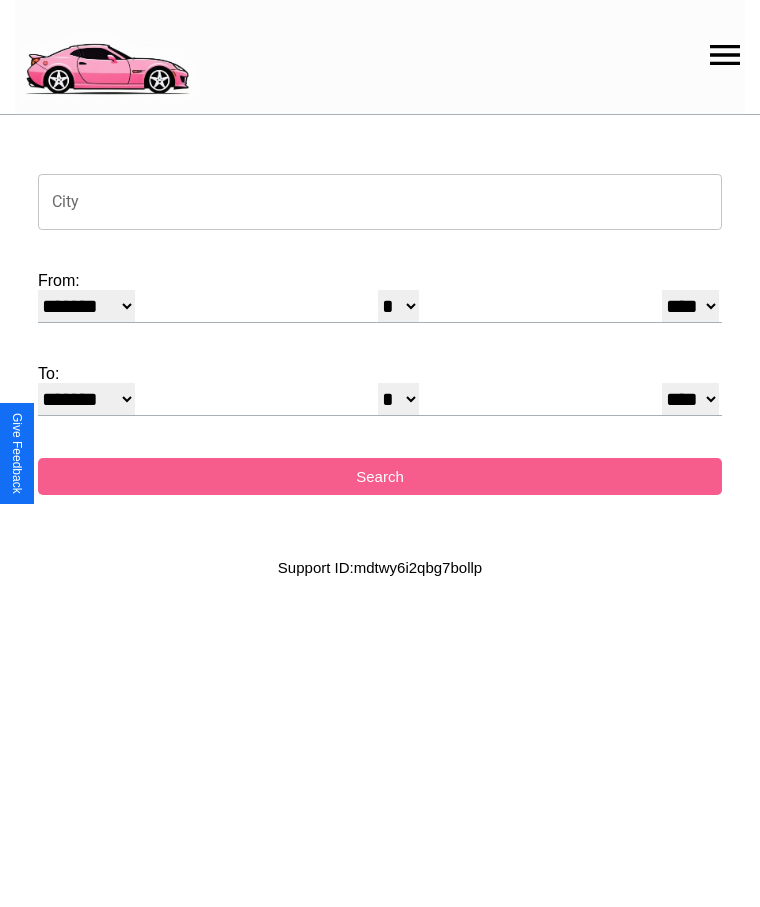 click 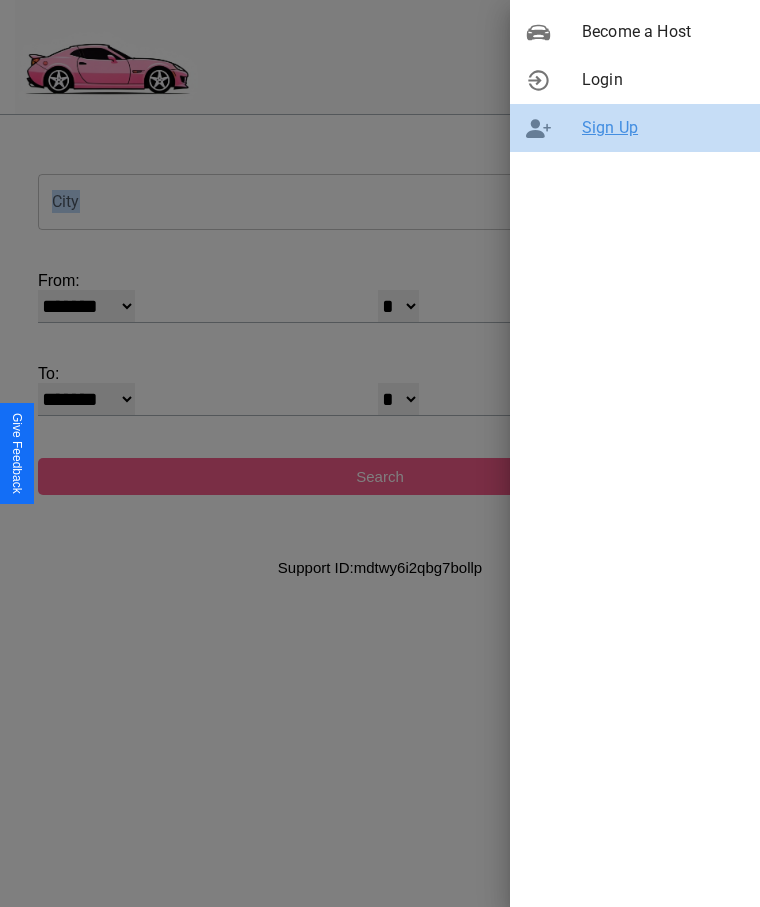 click on "Sign Up" at bounding box center [663, 128] 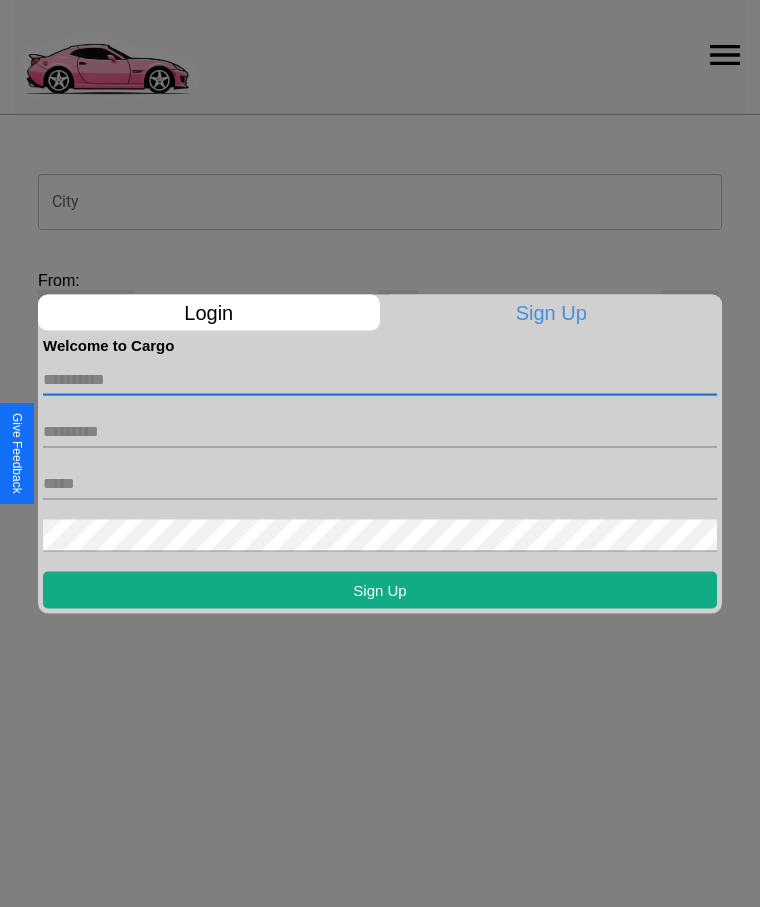click at bounding box center [380, 379] 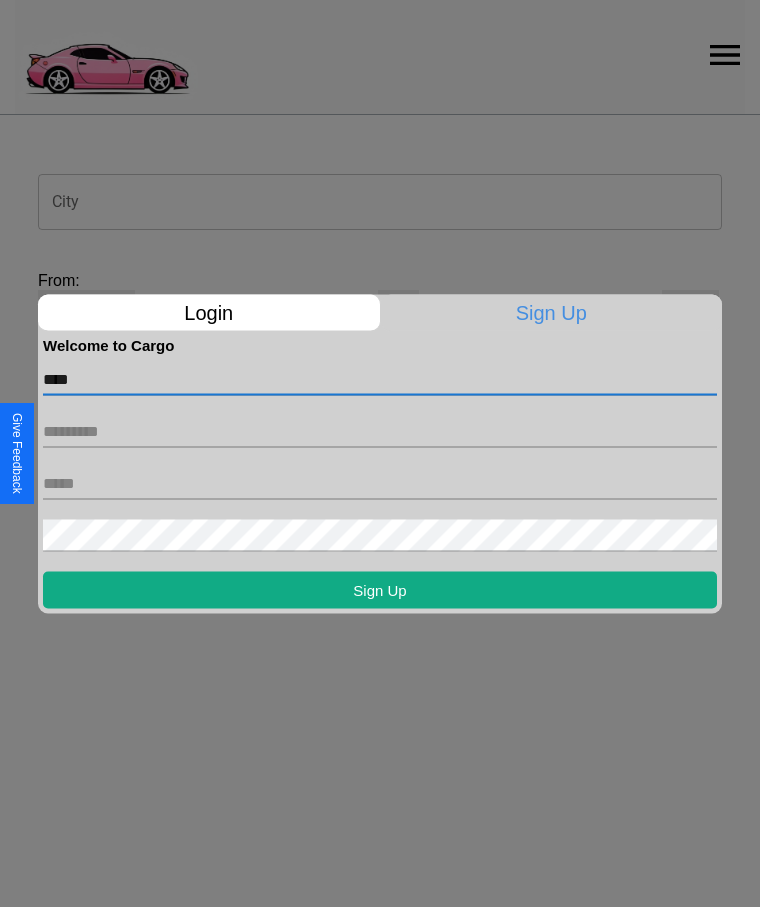 type on "****" 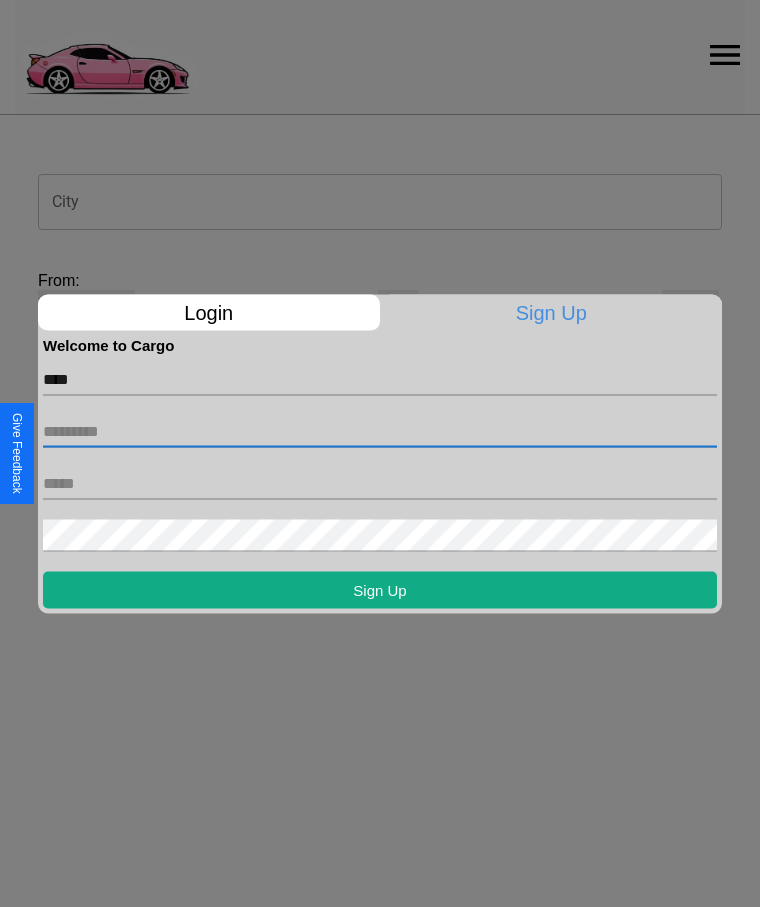 click at bounding box center (380, 431) 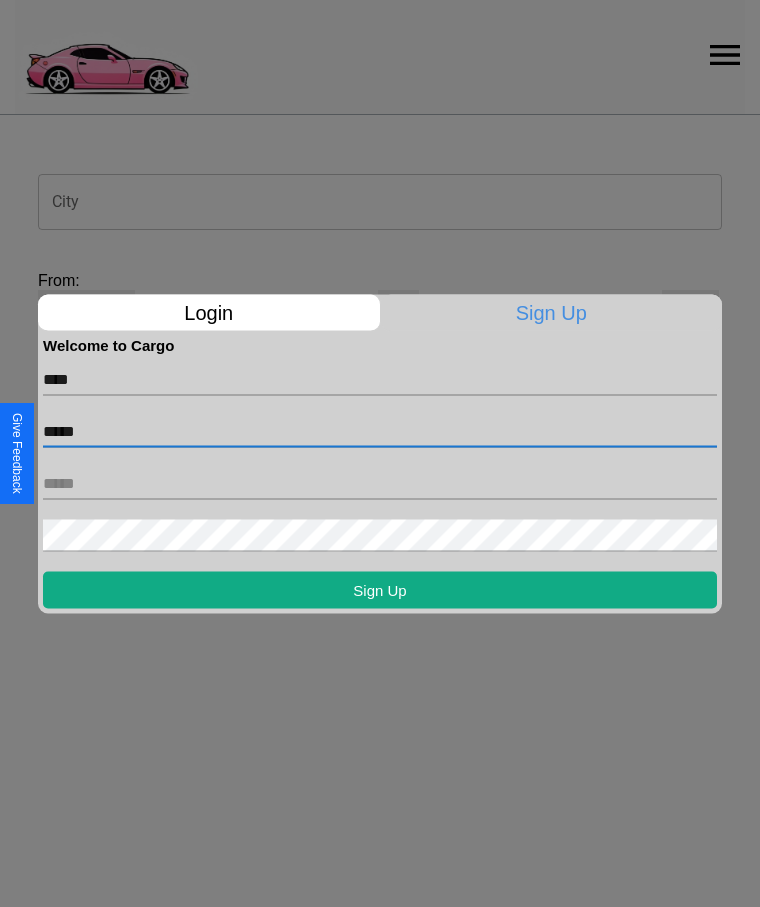 type on "*****" 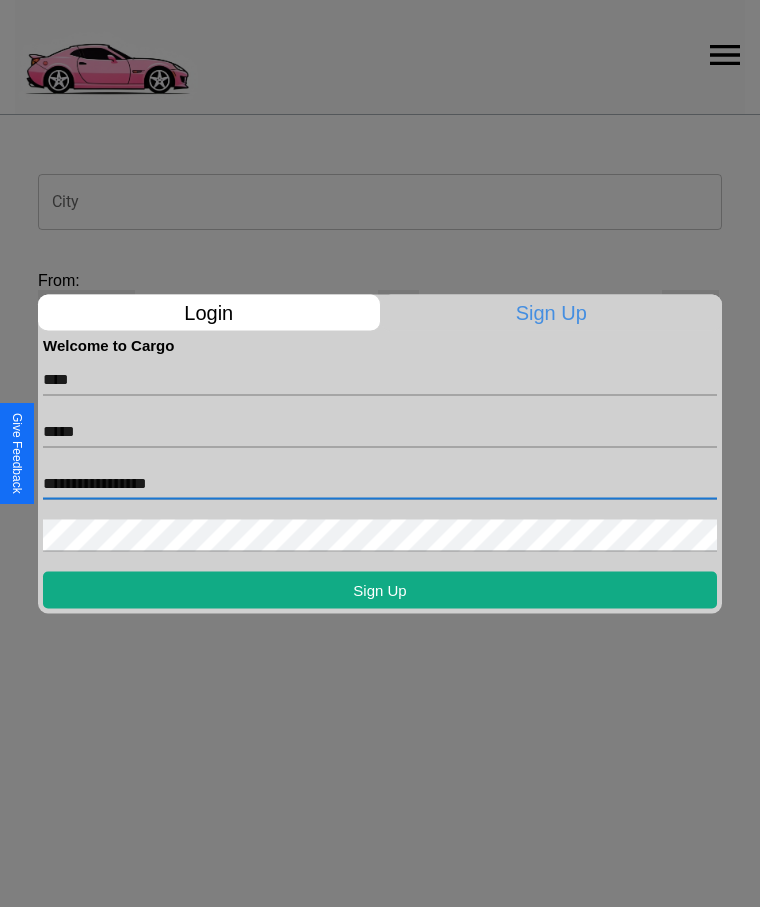 type on "**********" 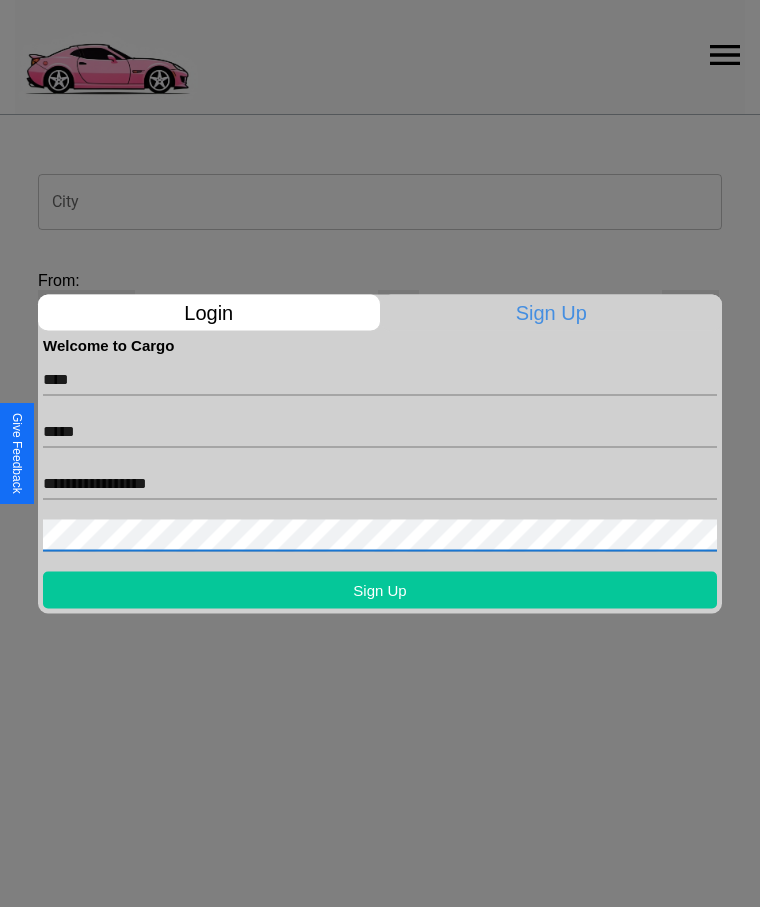 click on "Sign Up" at bounding box center (380, 589) 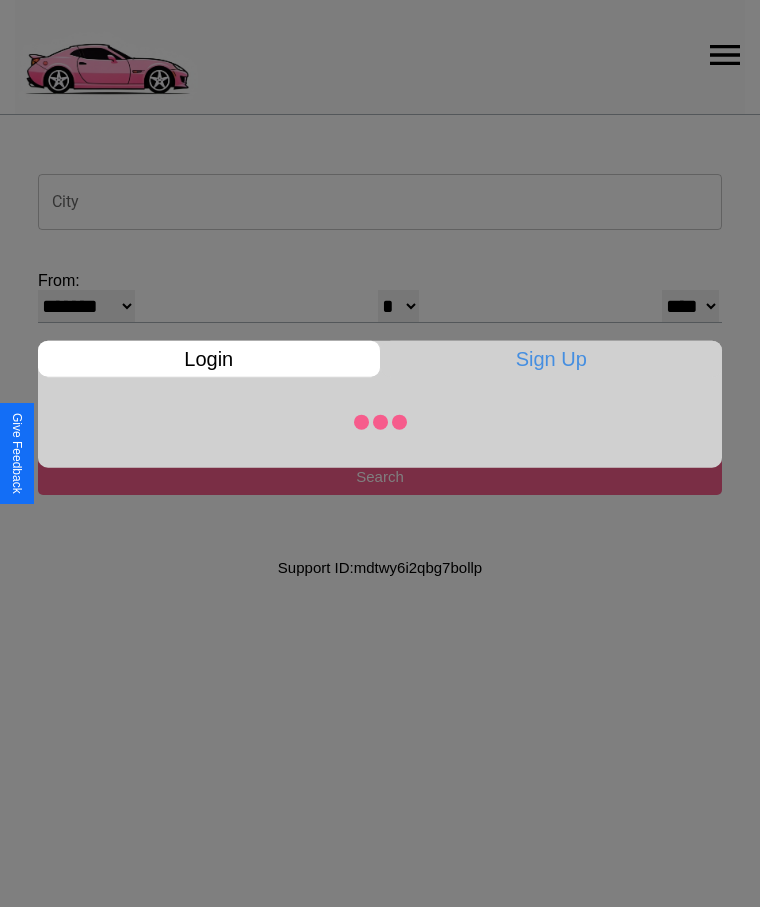 select on "*" 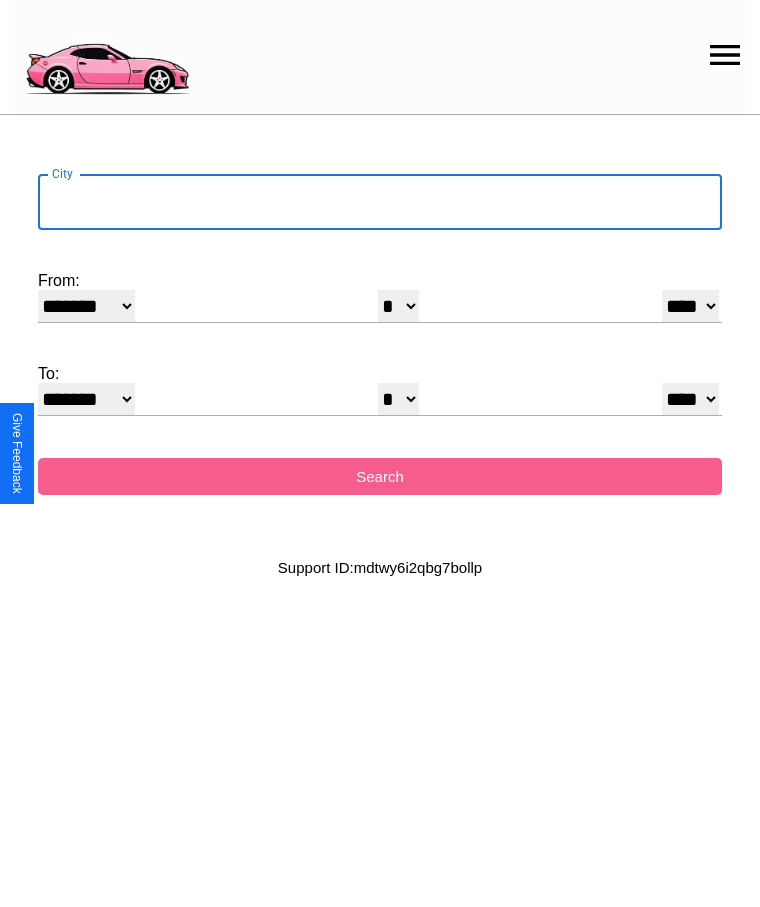 click on "City" at bounding box center (380, 202) 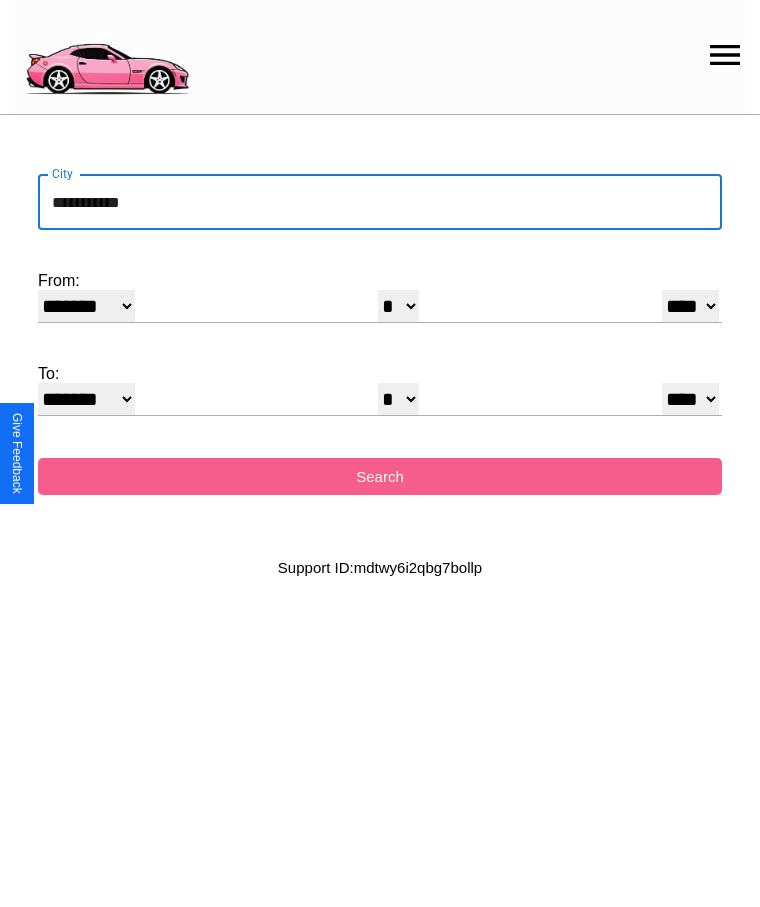 type on "**********" 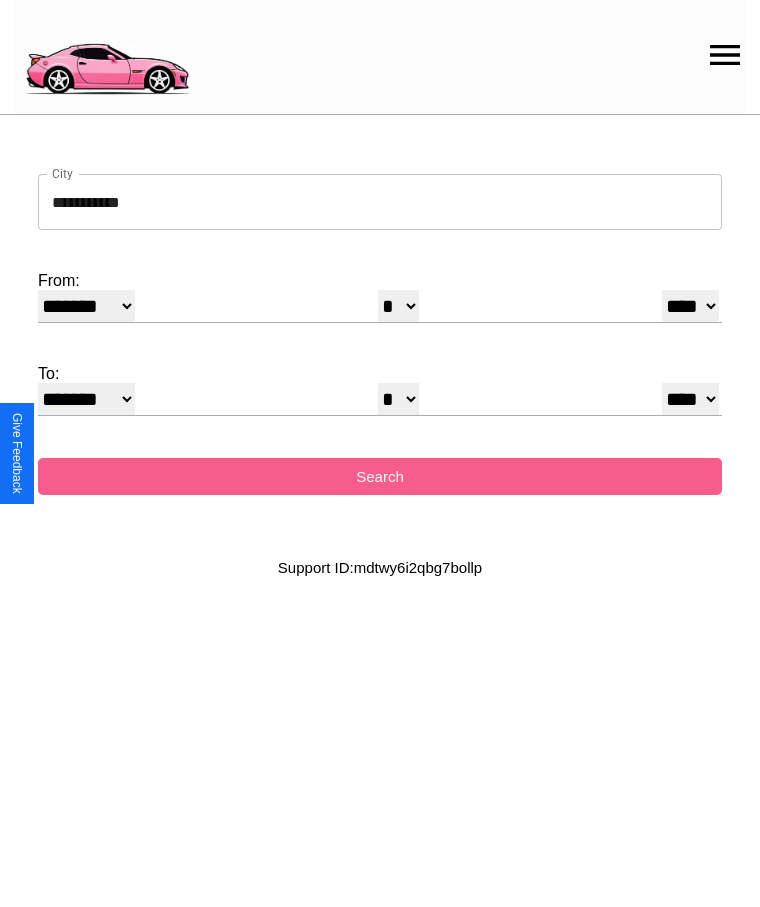 click on "******* ******** ***** ***** *** **** **** ****** ********* ******* ******** ********" at bounding box center (86, 306) 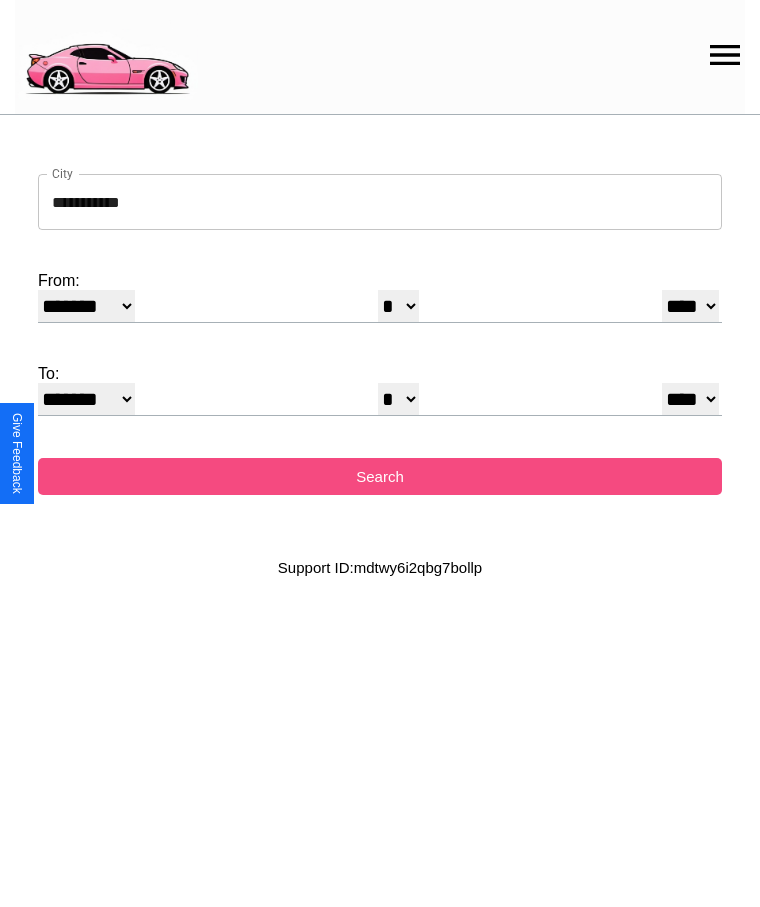 click on "Search" at bounding box center (380, 476) 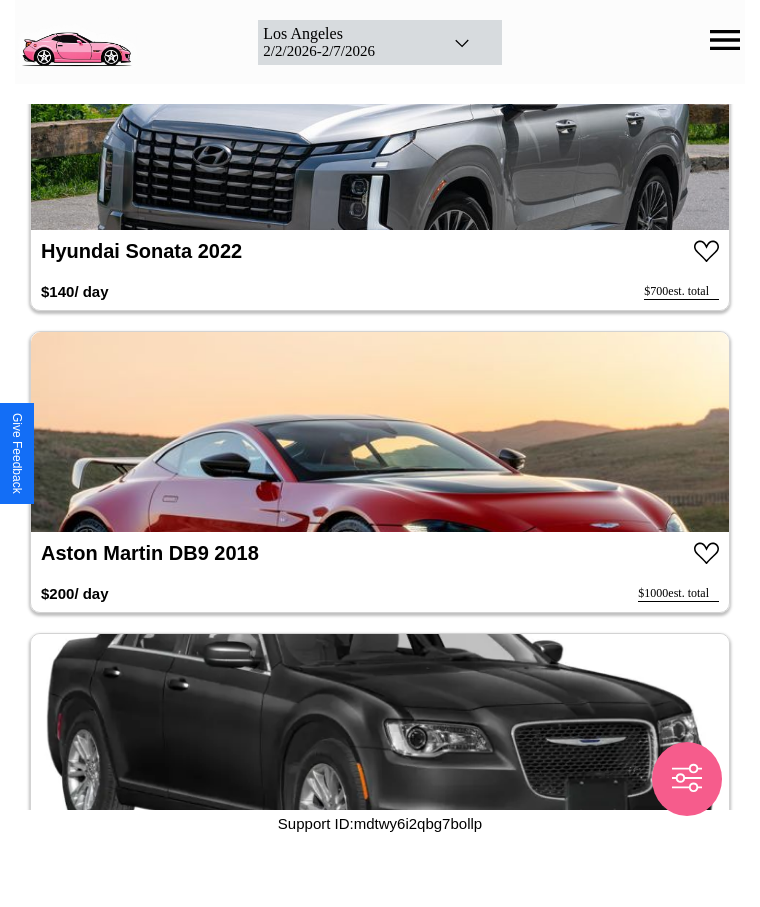 scroll, scrollTop: 4952, scrollLeft: 0, axis: vertical 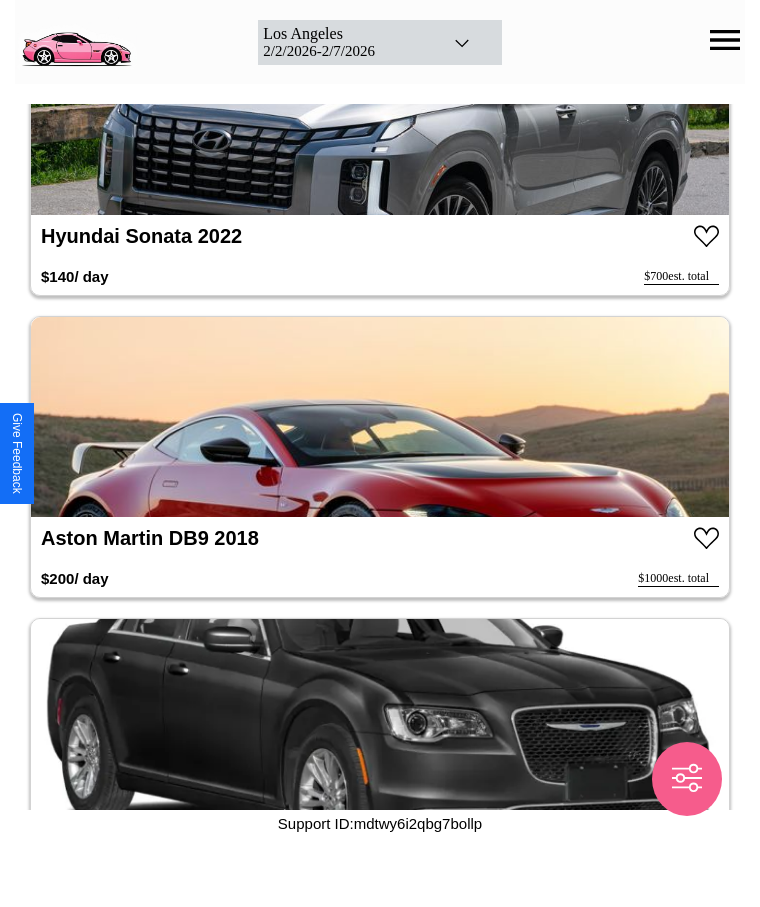 click at bounding box center [380, 417] 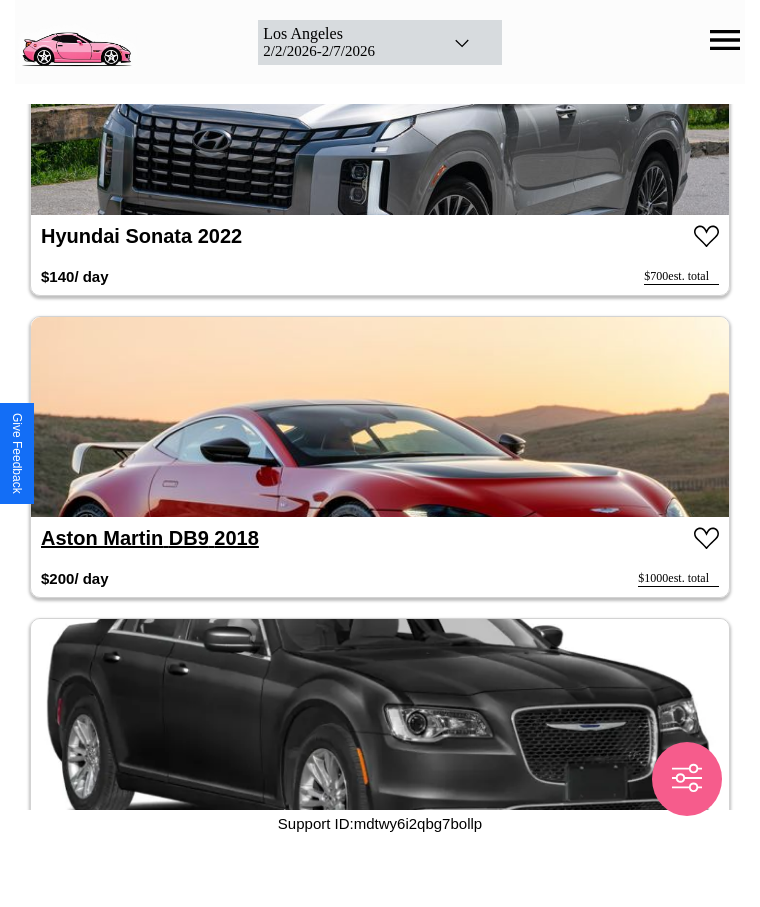 click on "Aston Martin   DB9   2018" at bounding box center [150, 538] 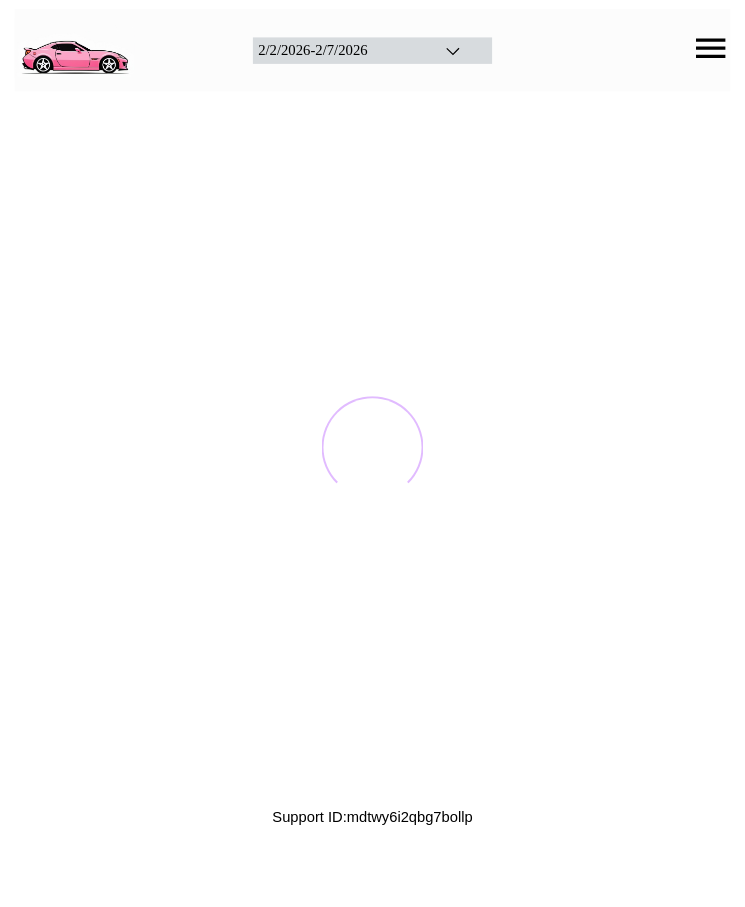 scroll, scrollTop: 0, scrollLeft: 0, axis: both 